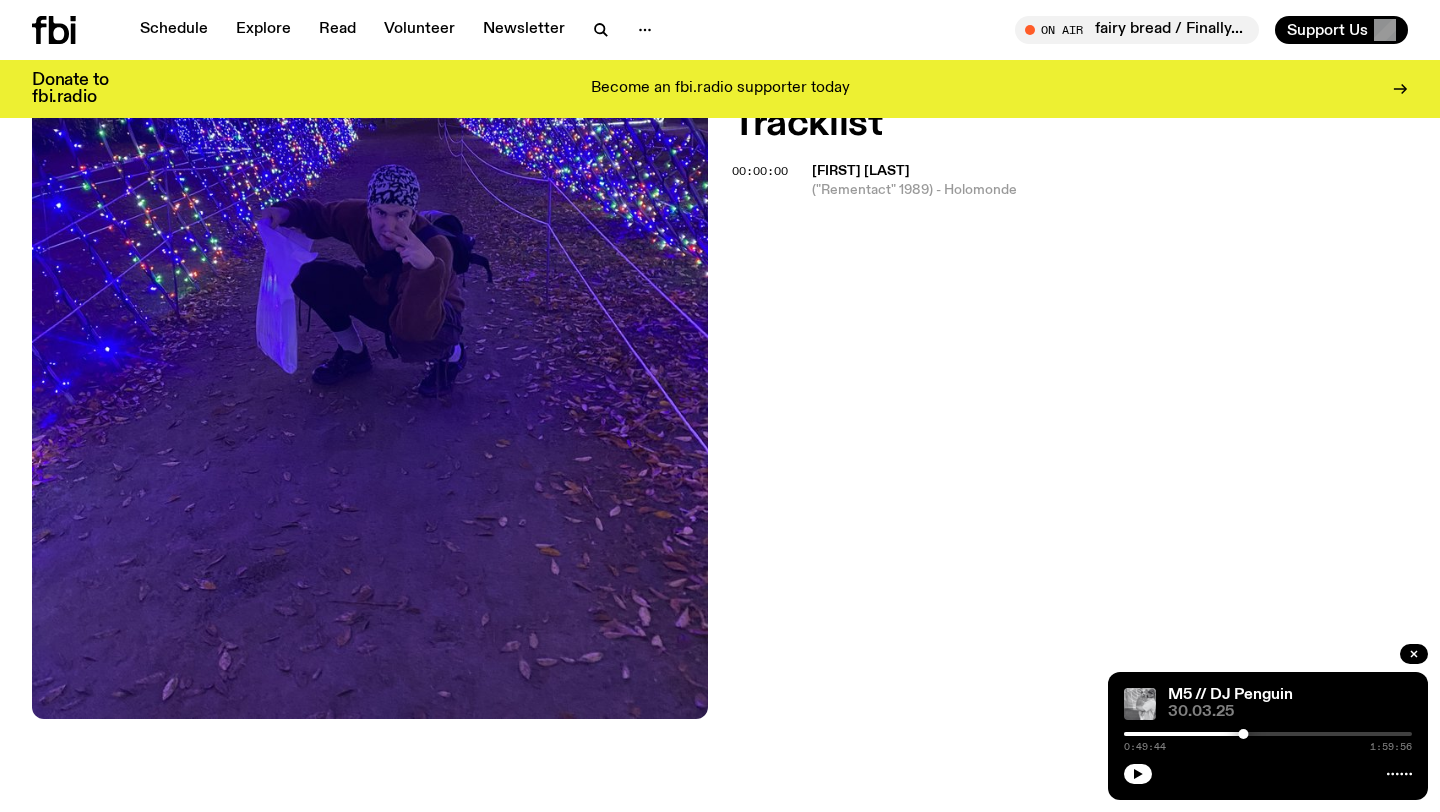 scroll, scrollTop: 566, scrollLeft: 0, axis: vertical 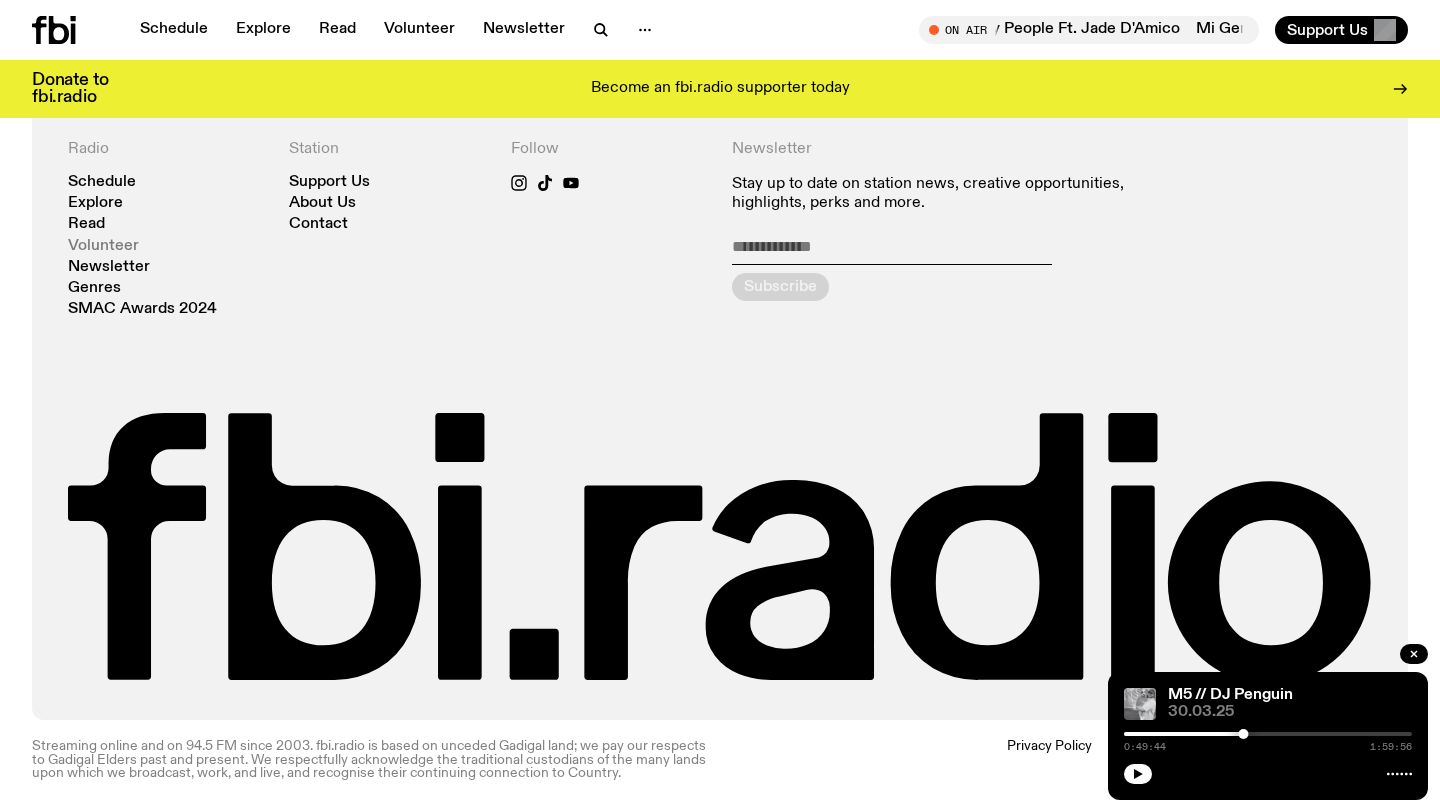 click on "Volunteer" at bounding box center [103, 246] 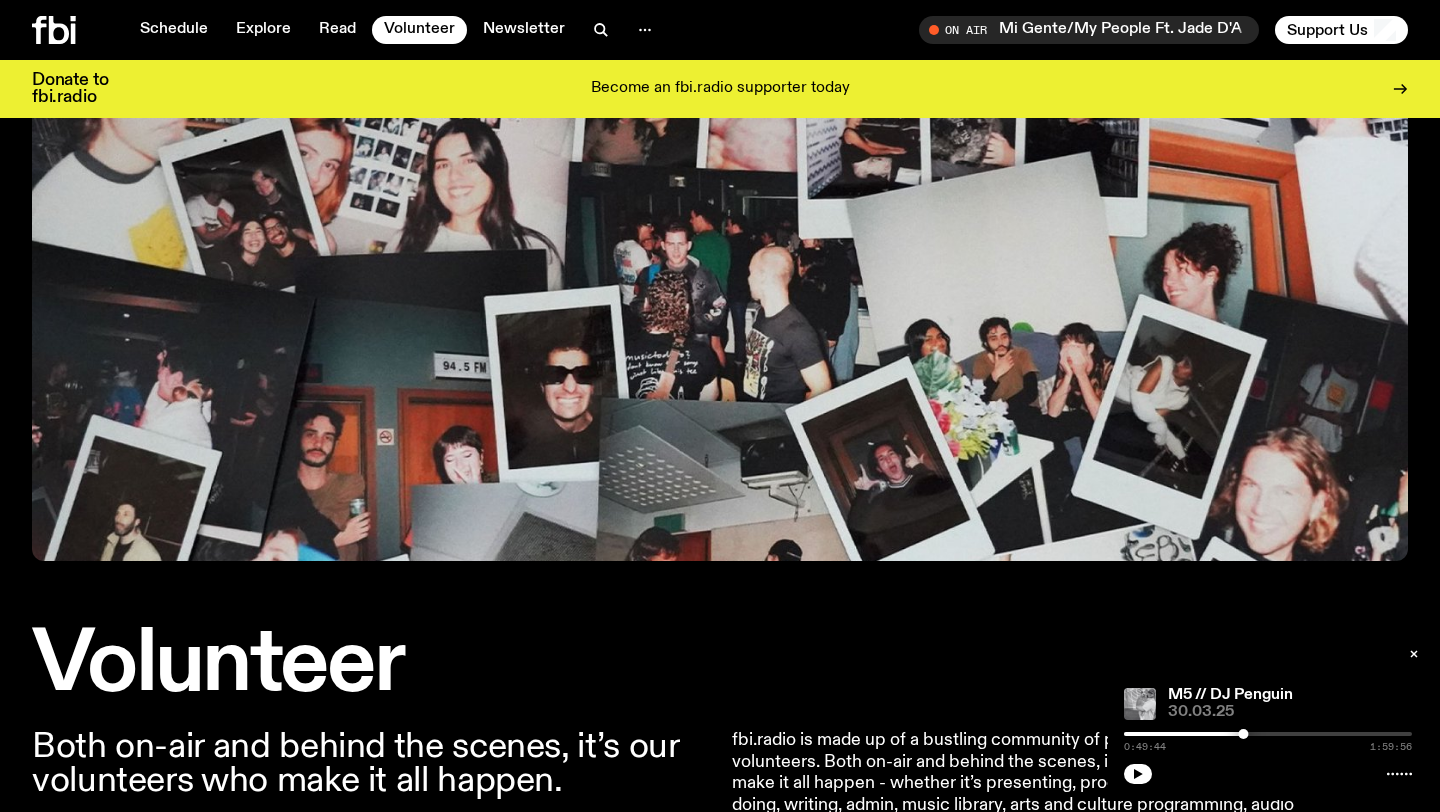 scroll, scrollTop: 0, scrollLeft: 0, axis: both 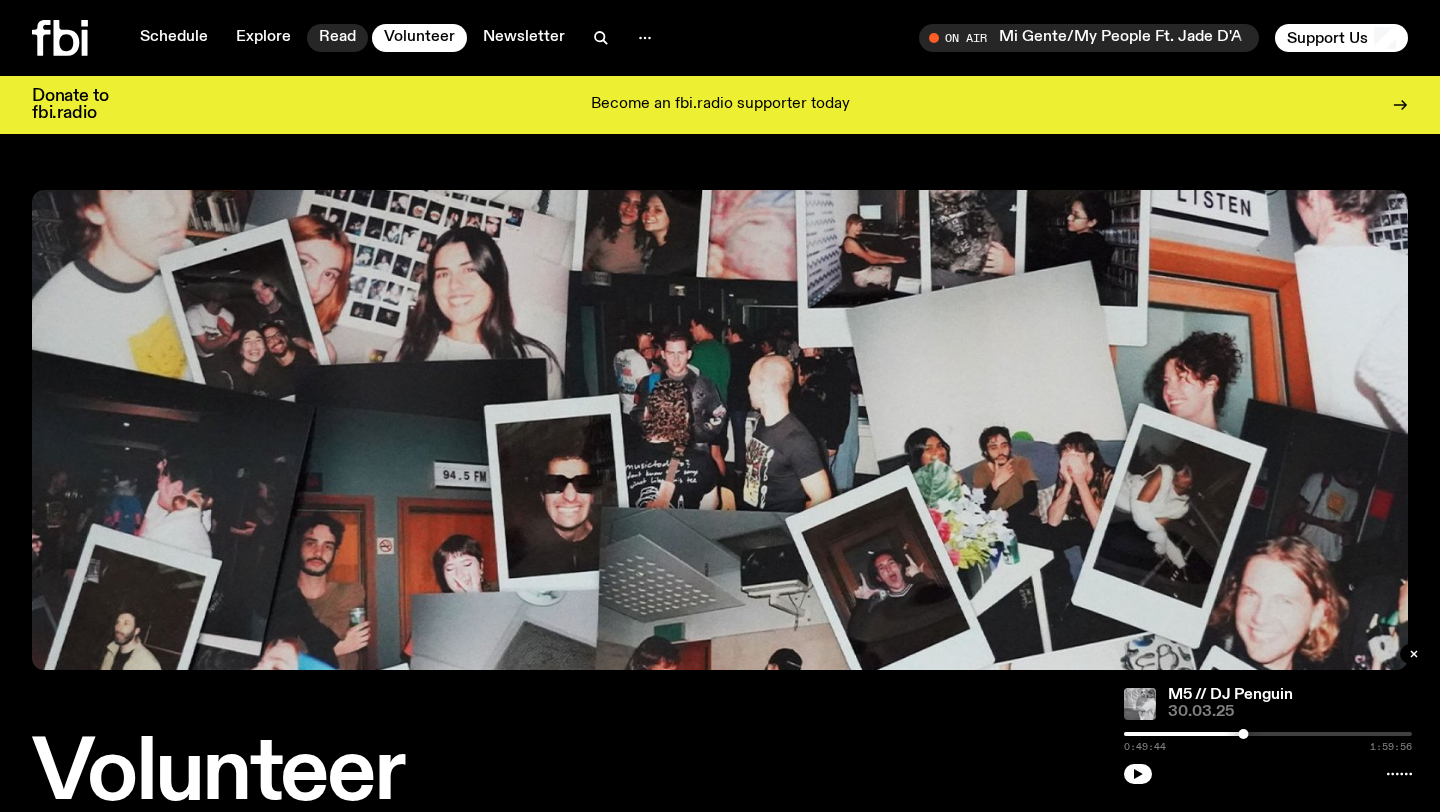 click on "Read" at bounding box center (337, 38) 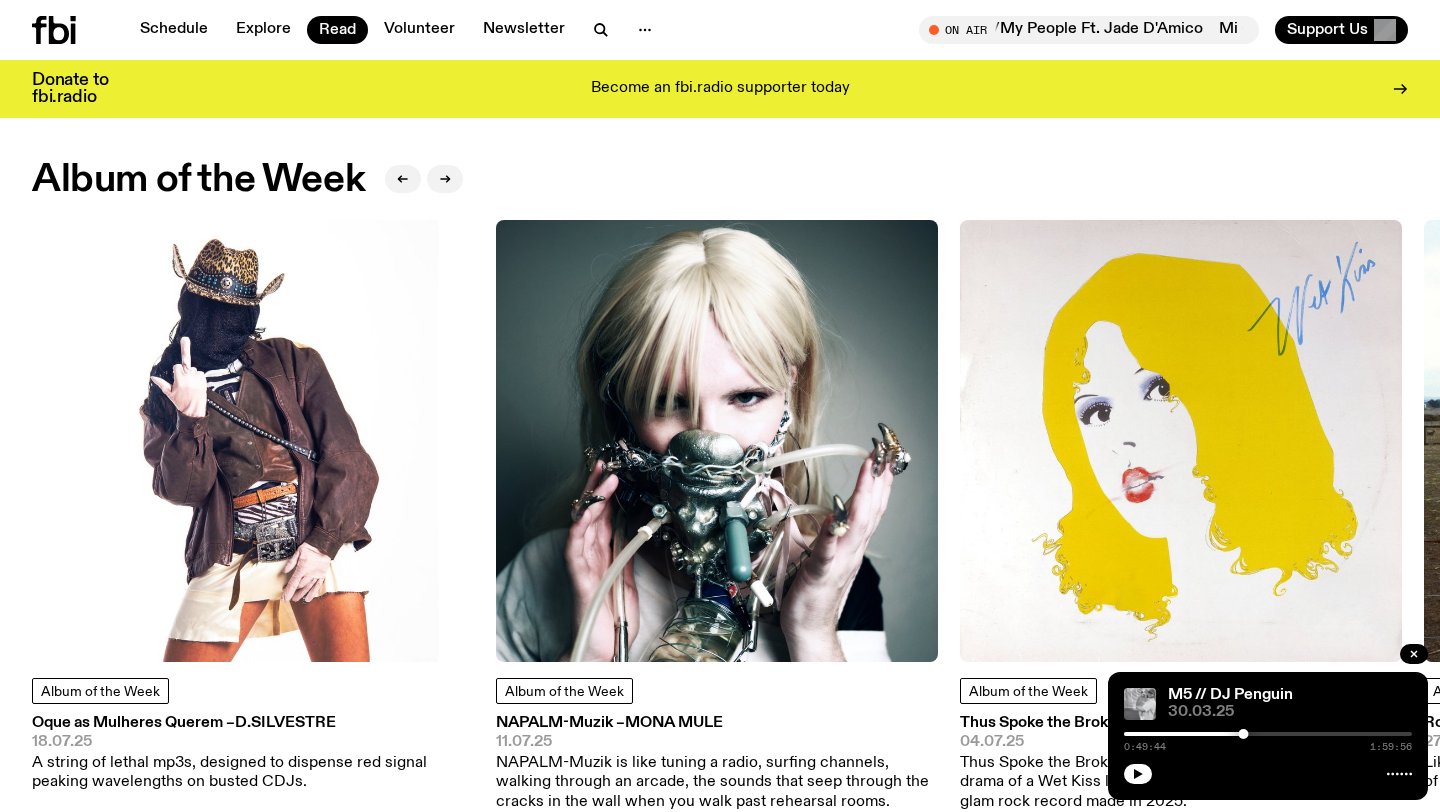 scroll, scrollTop: 834, scrollLeft: 0, axis: vertical 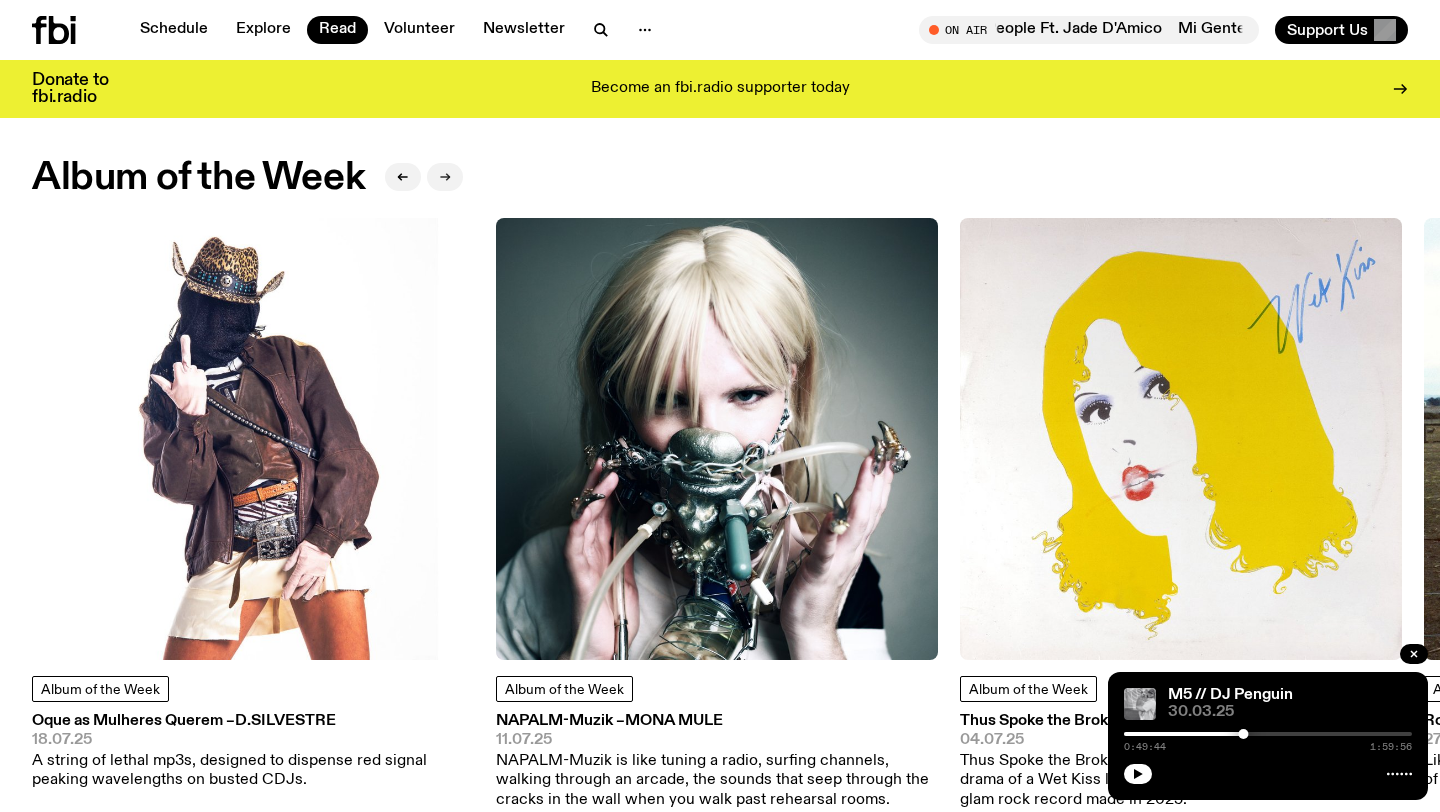 click 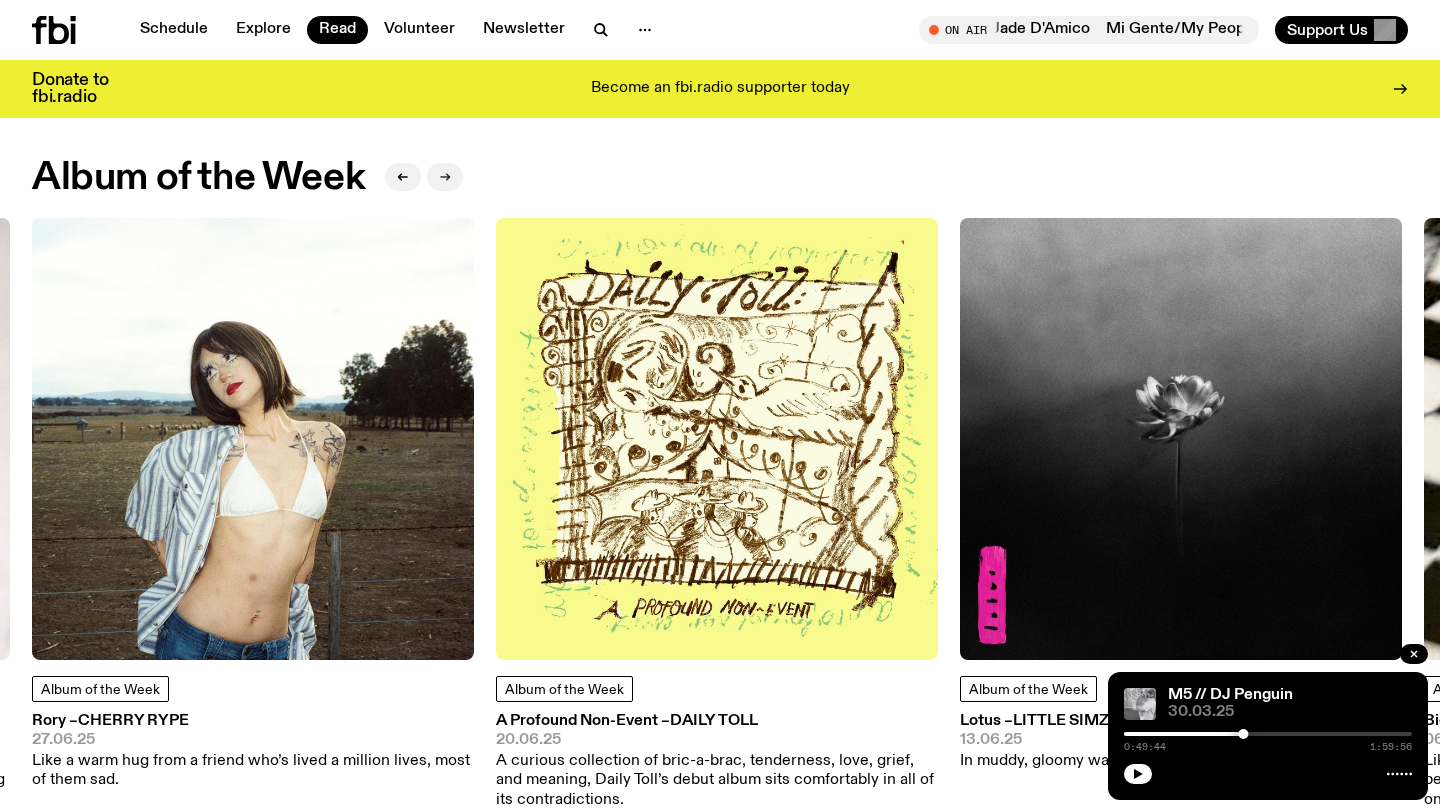 click 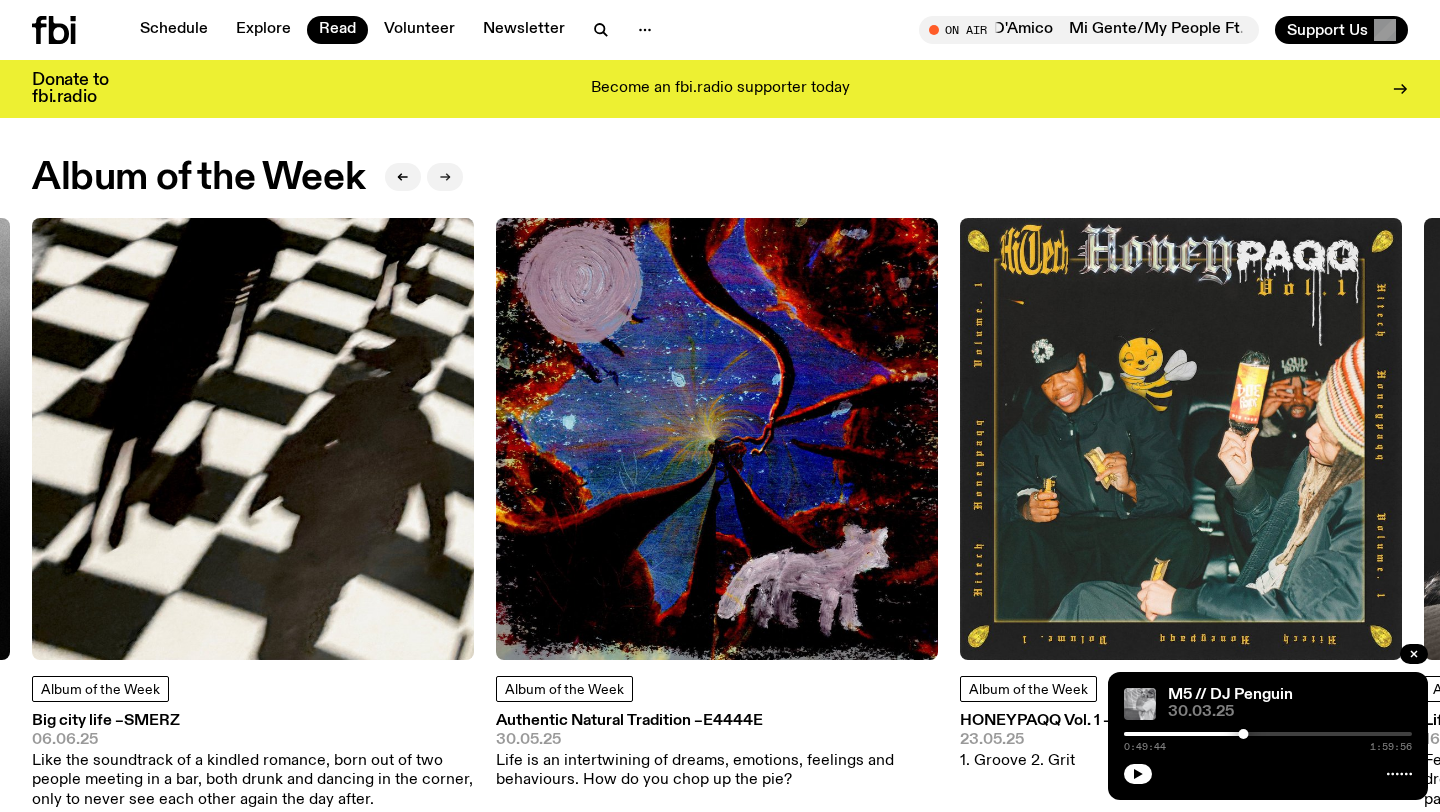 click 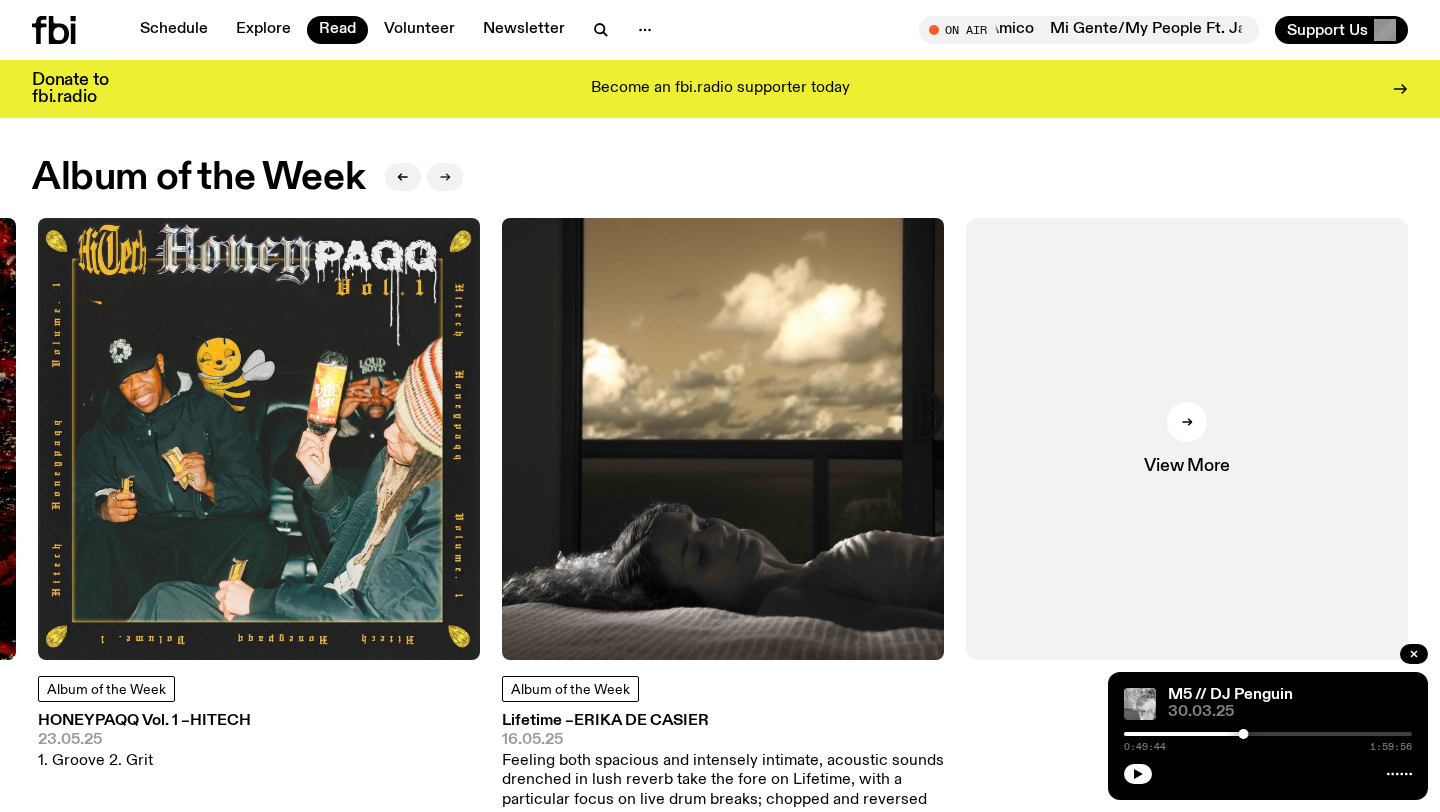 click 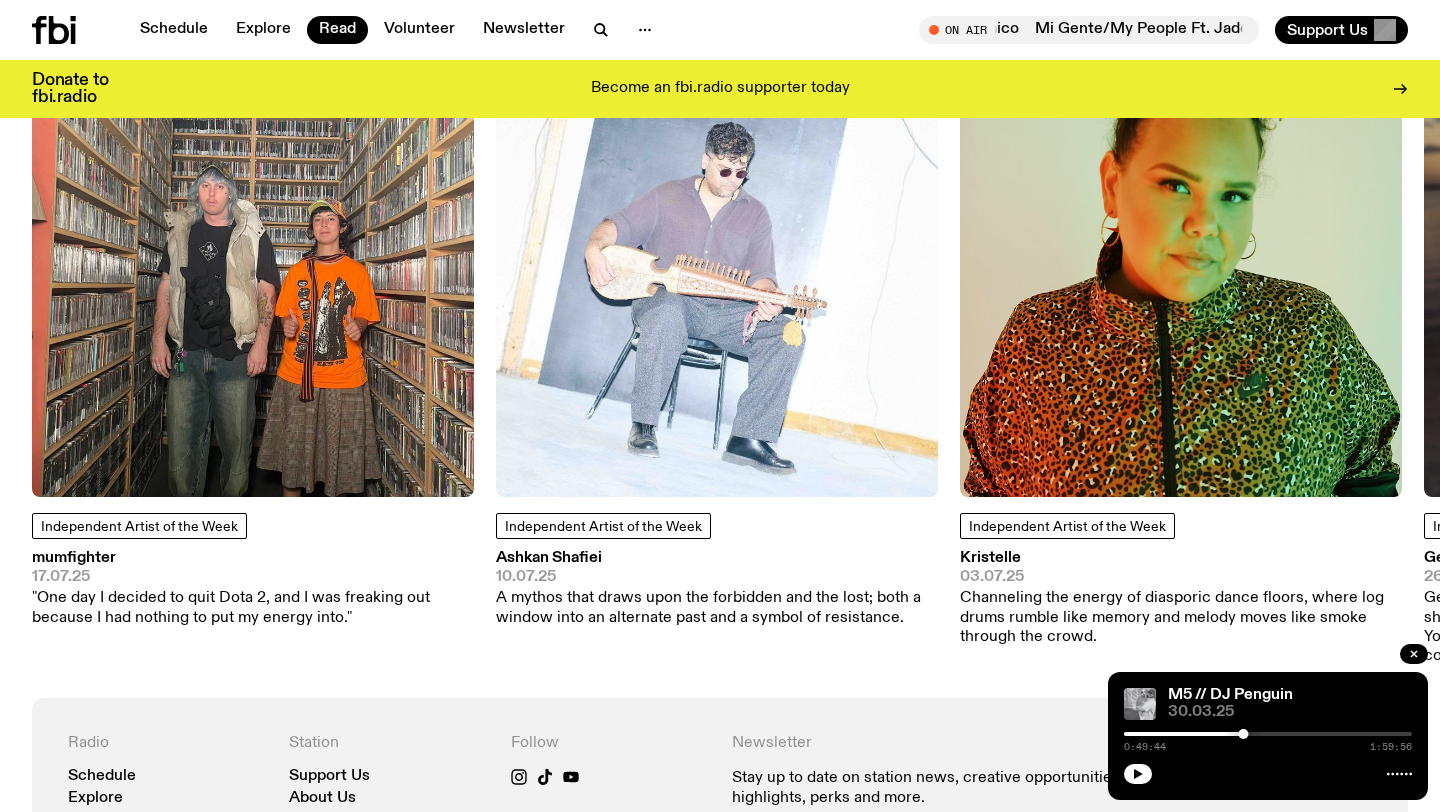 scroll, scrollTop: 1783, scrollLeft: 0, axis: vertical 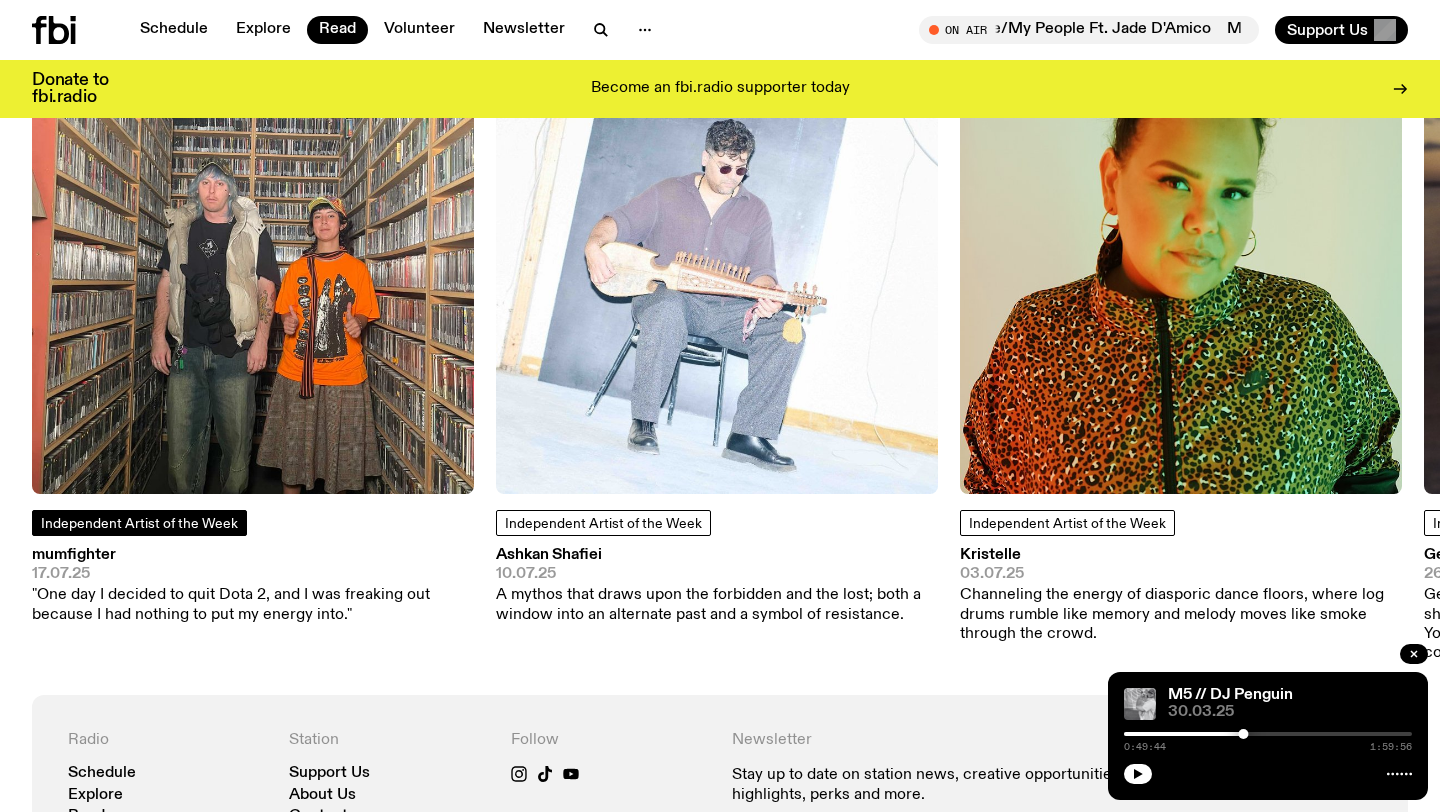 click on "Independent Artist of the Week" 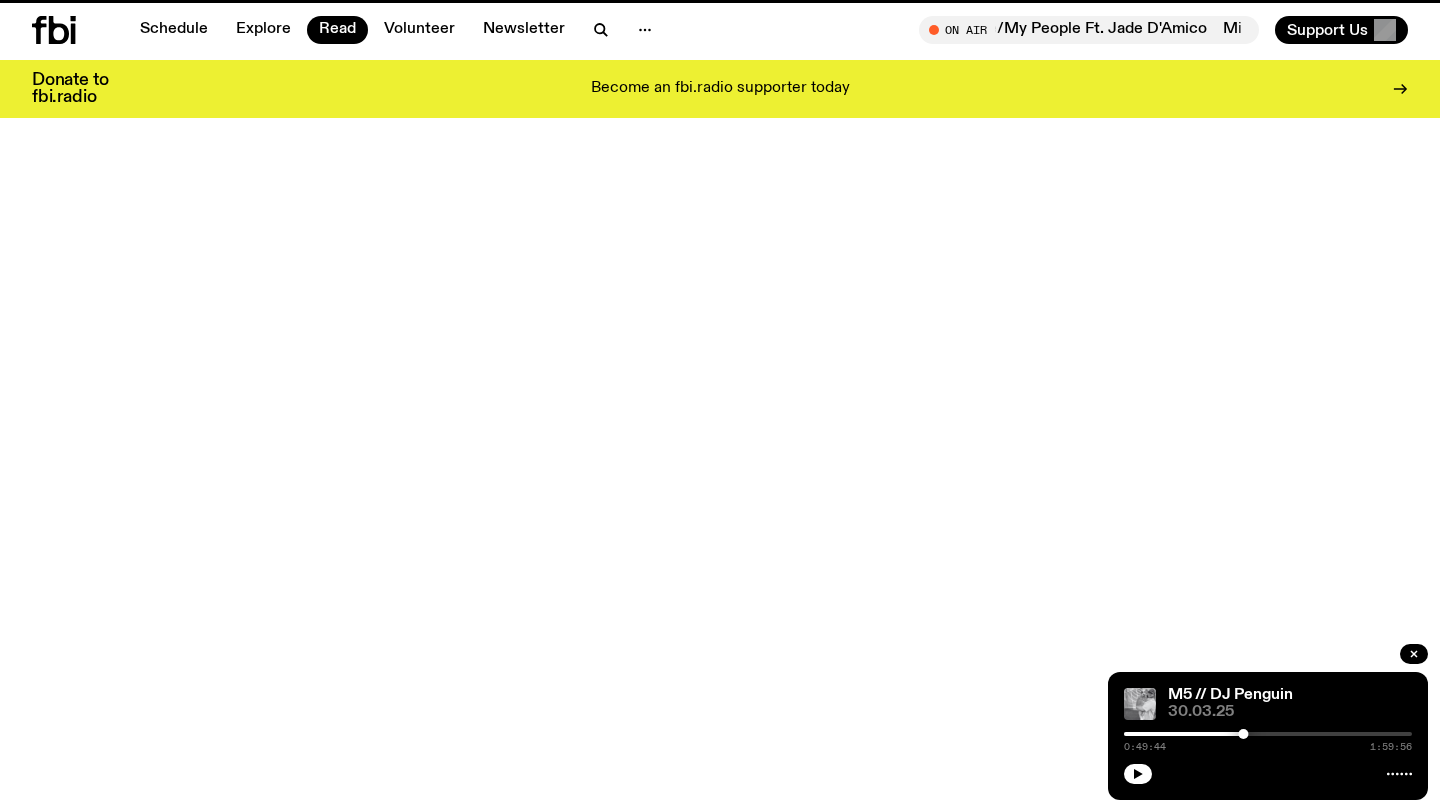 scroll, scrollTop: 0, scrollLeft: 0, axis: both 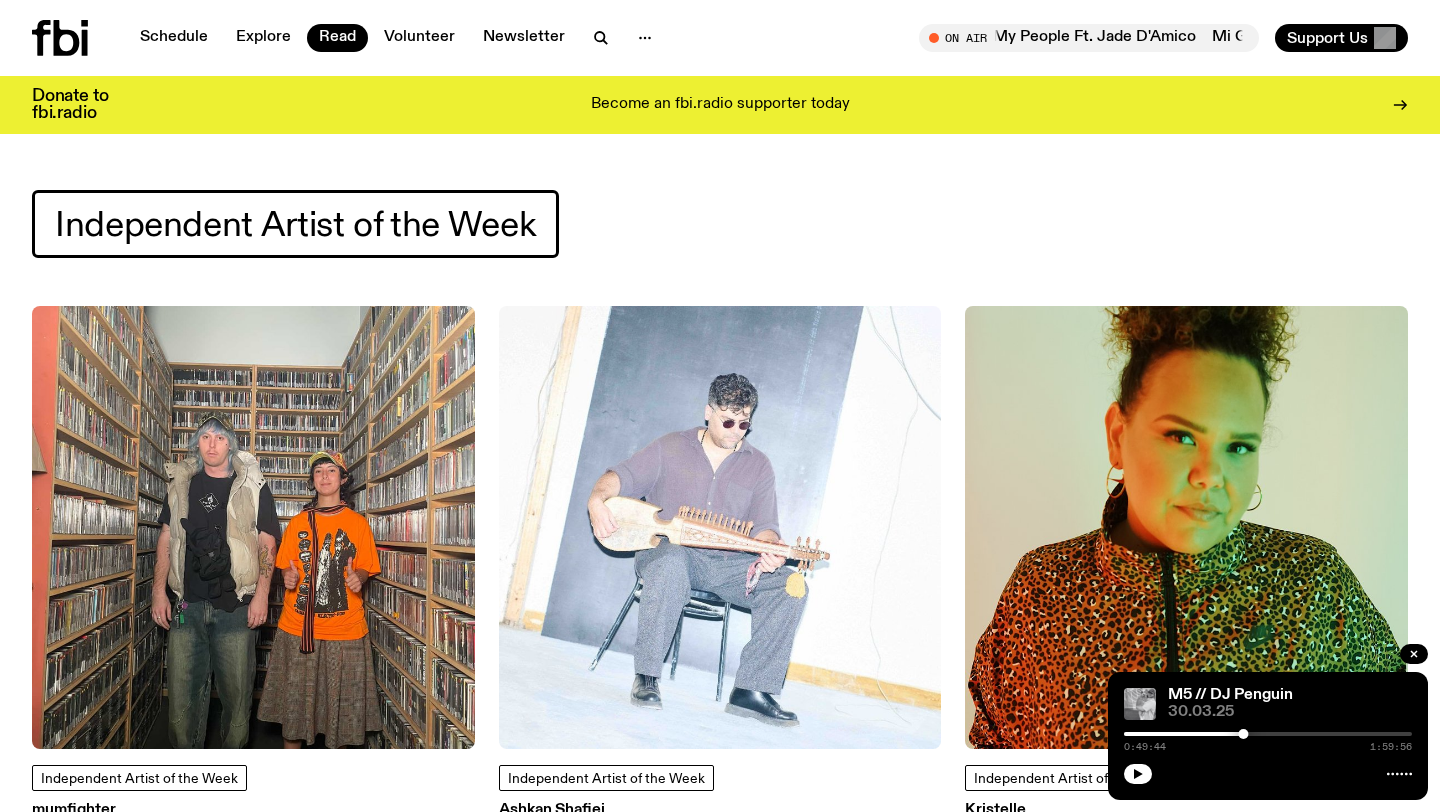 click 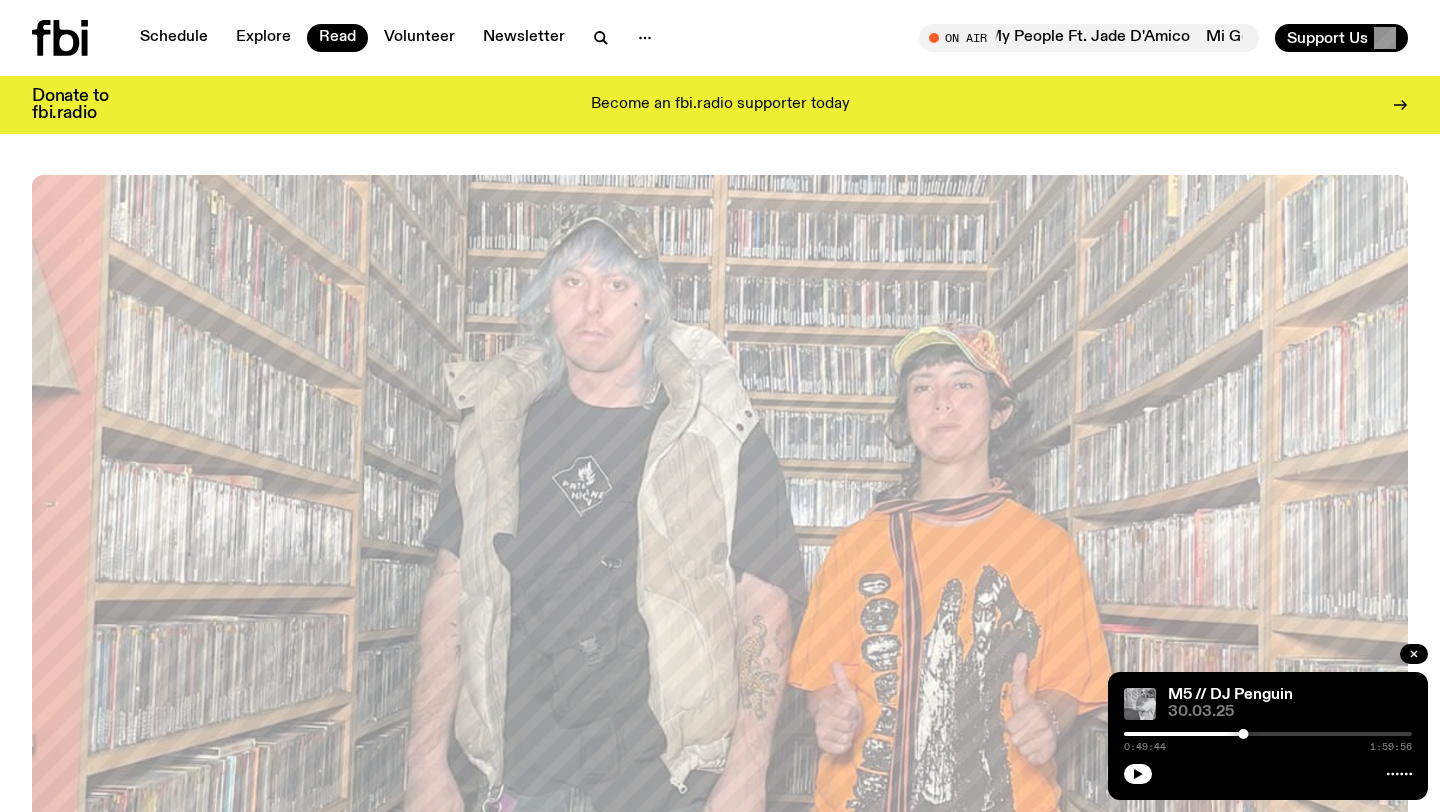 scroll, scrollTop: 4, scrollLeft: 0, axis: vertical 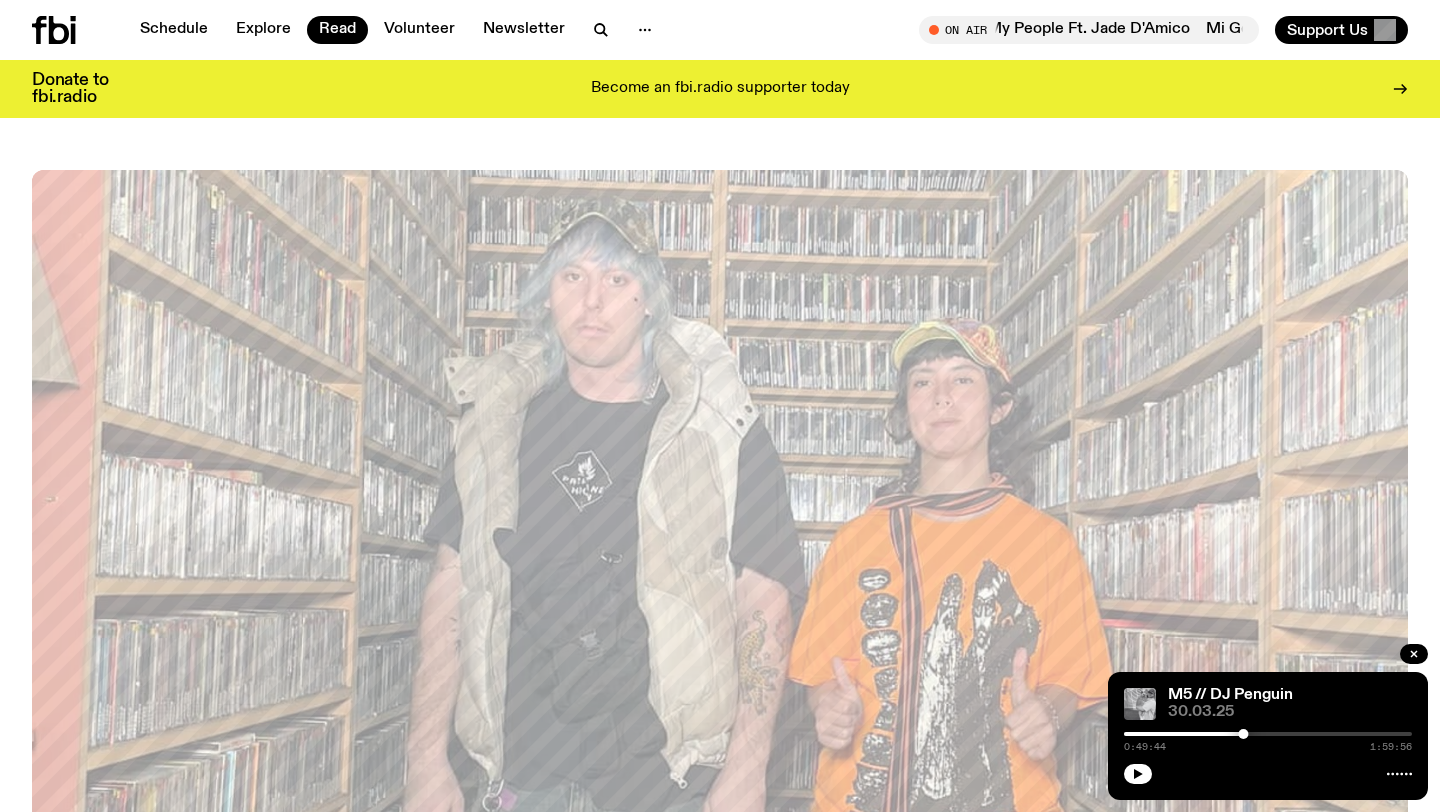 click 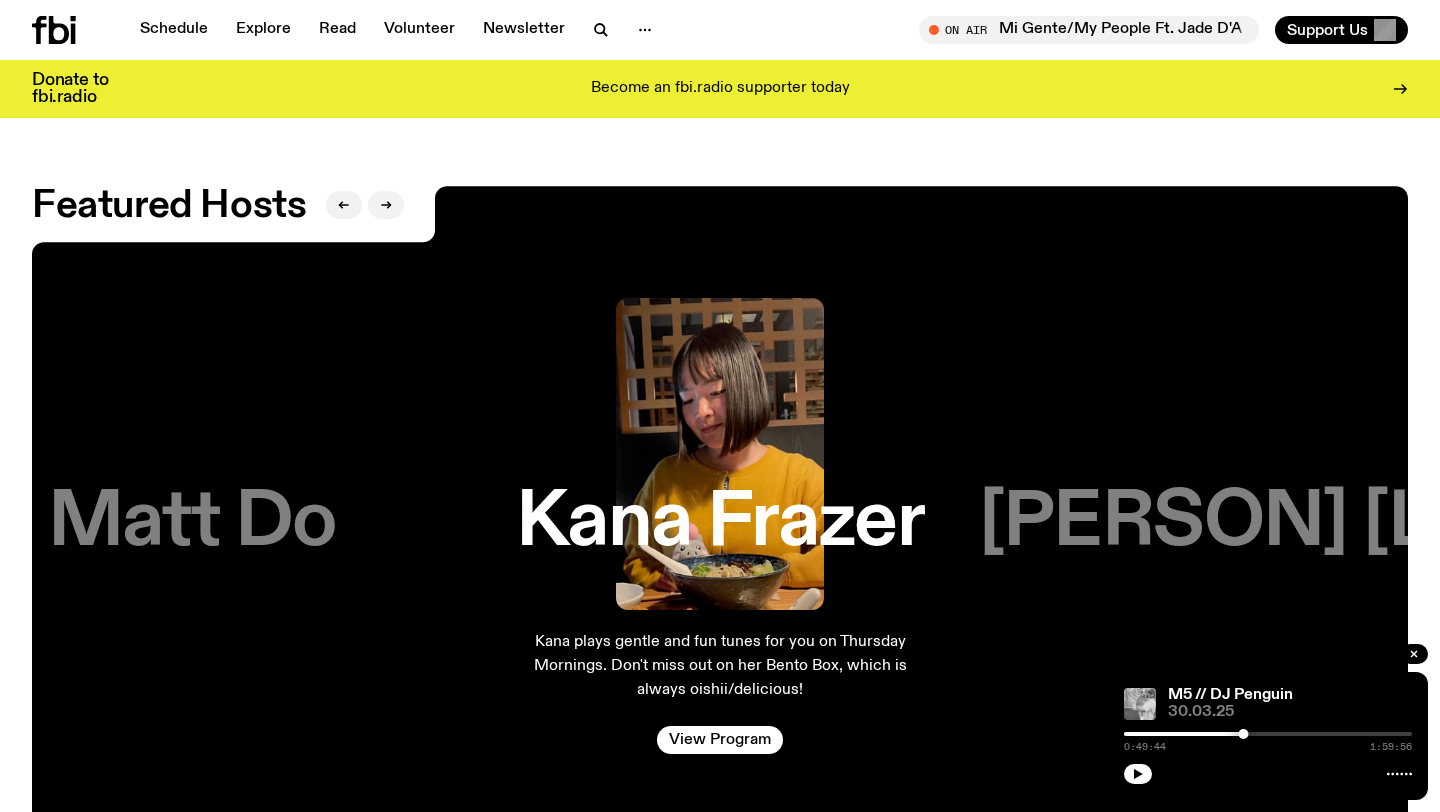 scroll, scrollTop: 3249, scrollLeft: 0, axis: vertical 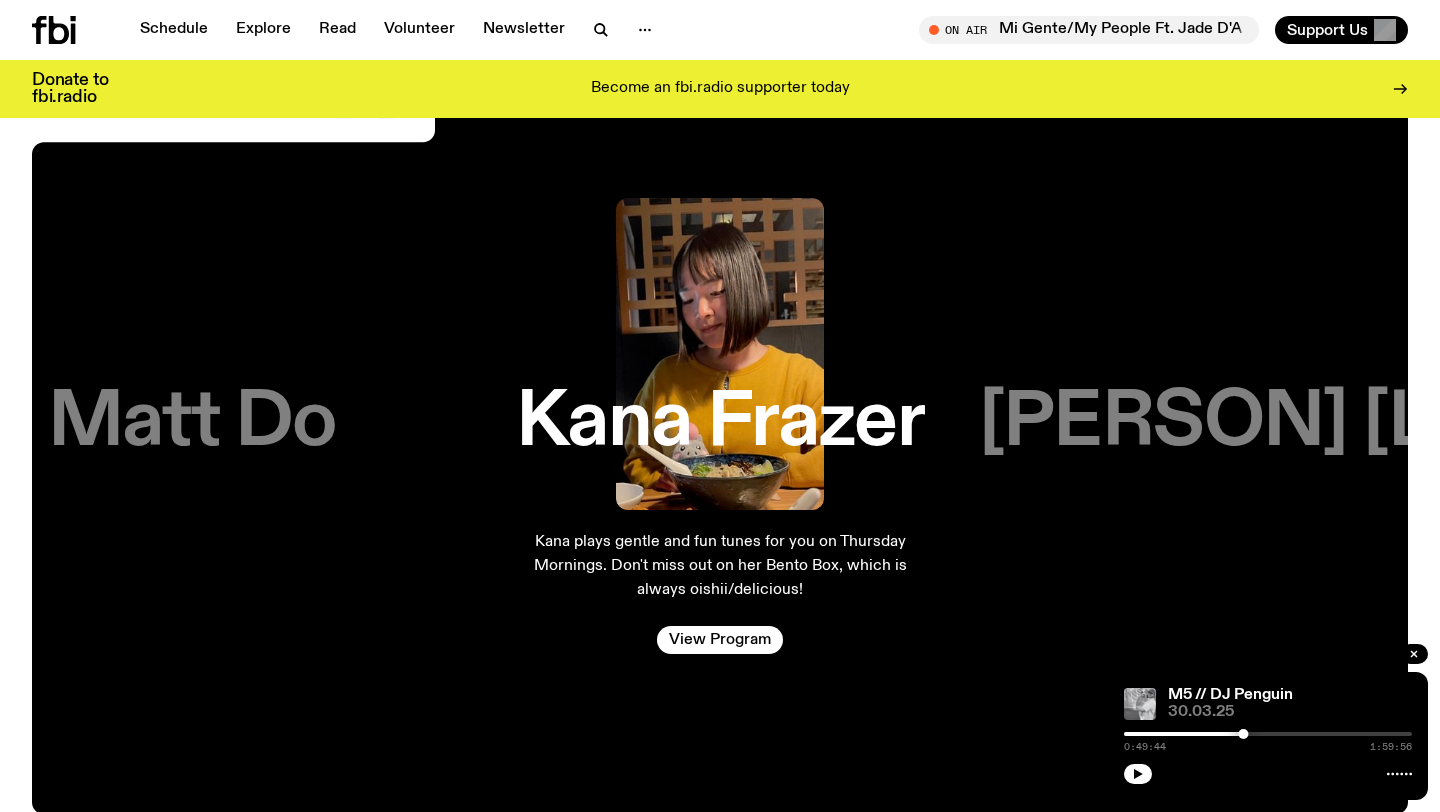 click on "Kana Frazer" at bounding box center (720, 423) 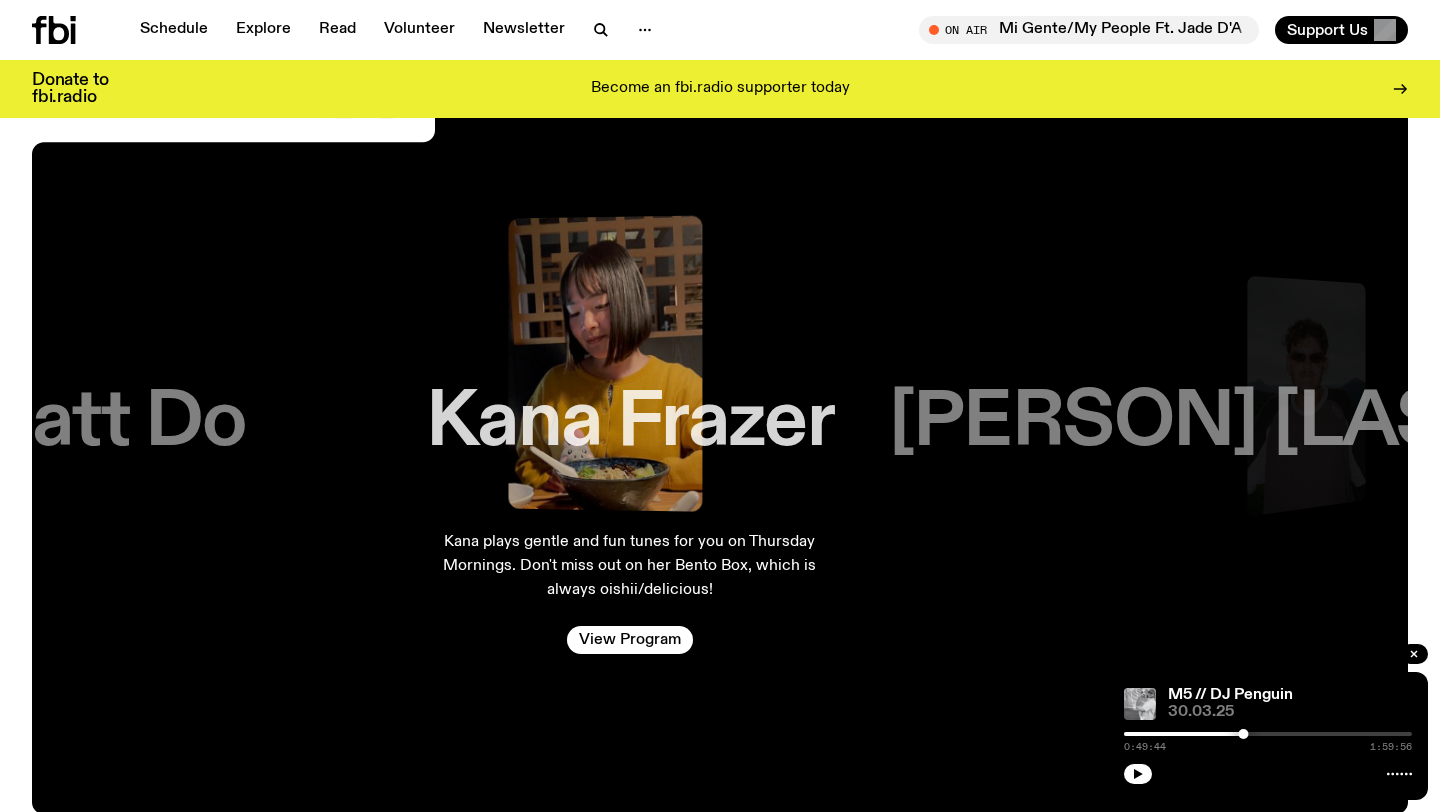 drag, startPoint x: 954, startPoint y: 431, endPoint x: 868, endPoint y: 420, distance: 86.70064 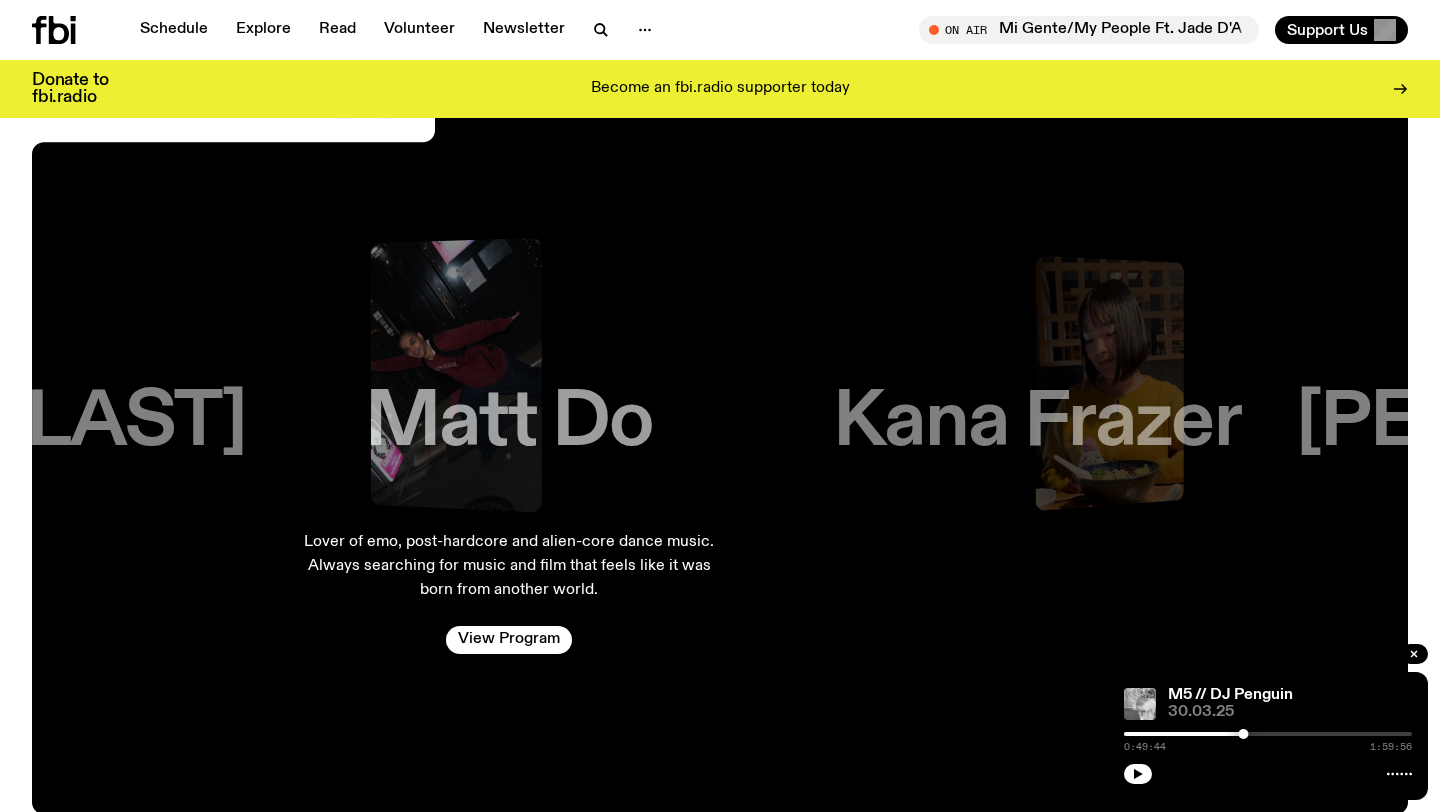 drag, startPoint x: 772, startPoint y: 586, endPoint x: 561, endPoint y: 586, distance: 211 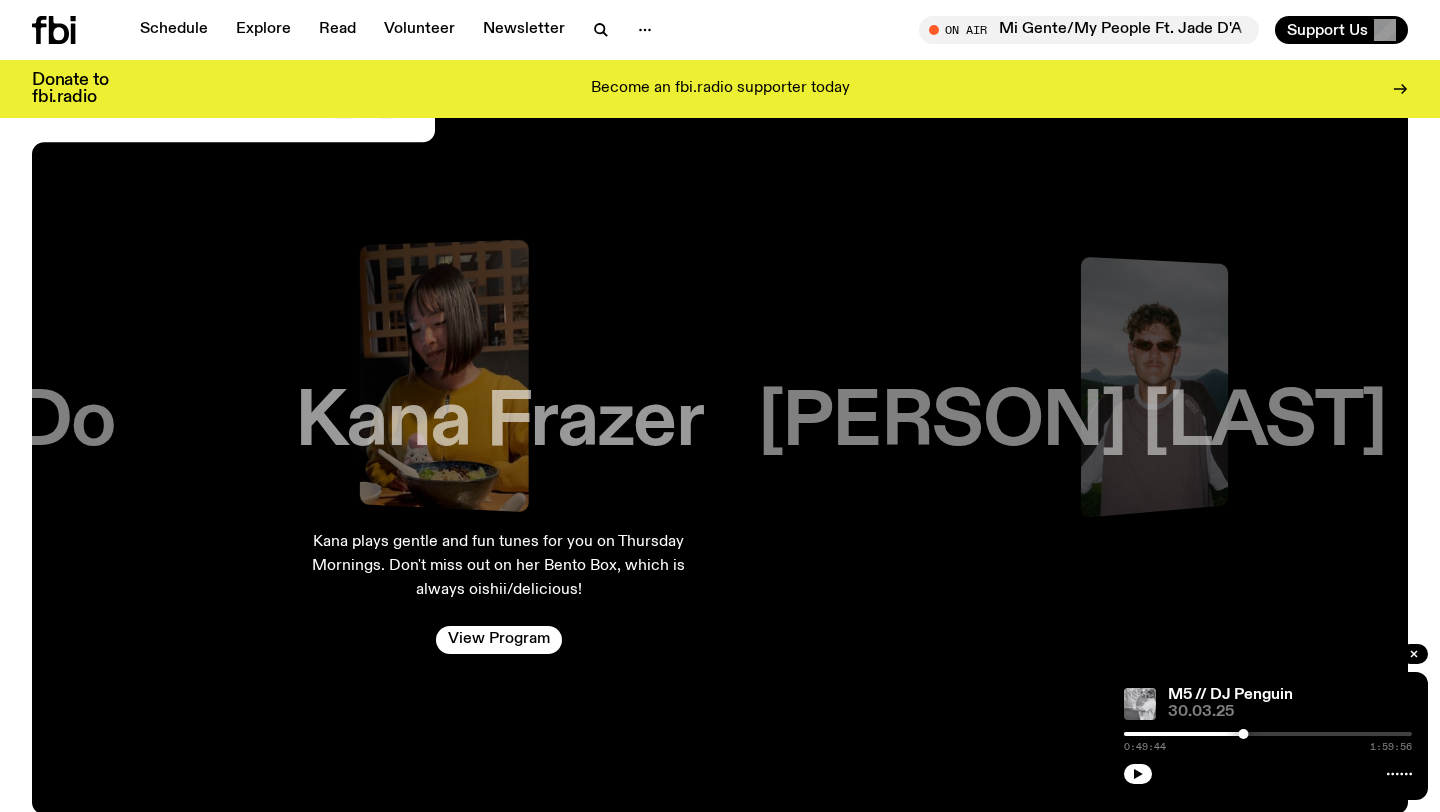 drag, startPoint x: 795, startPoint y: 576, endPoint x: 510, endPoint y: 576, distance: 285 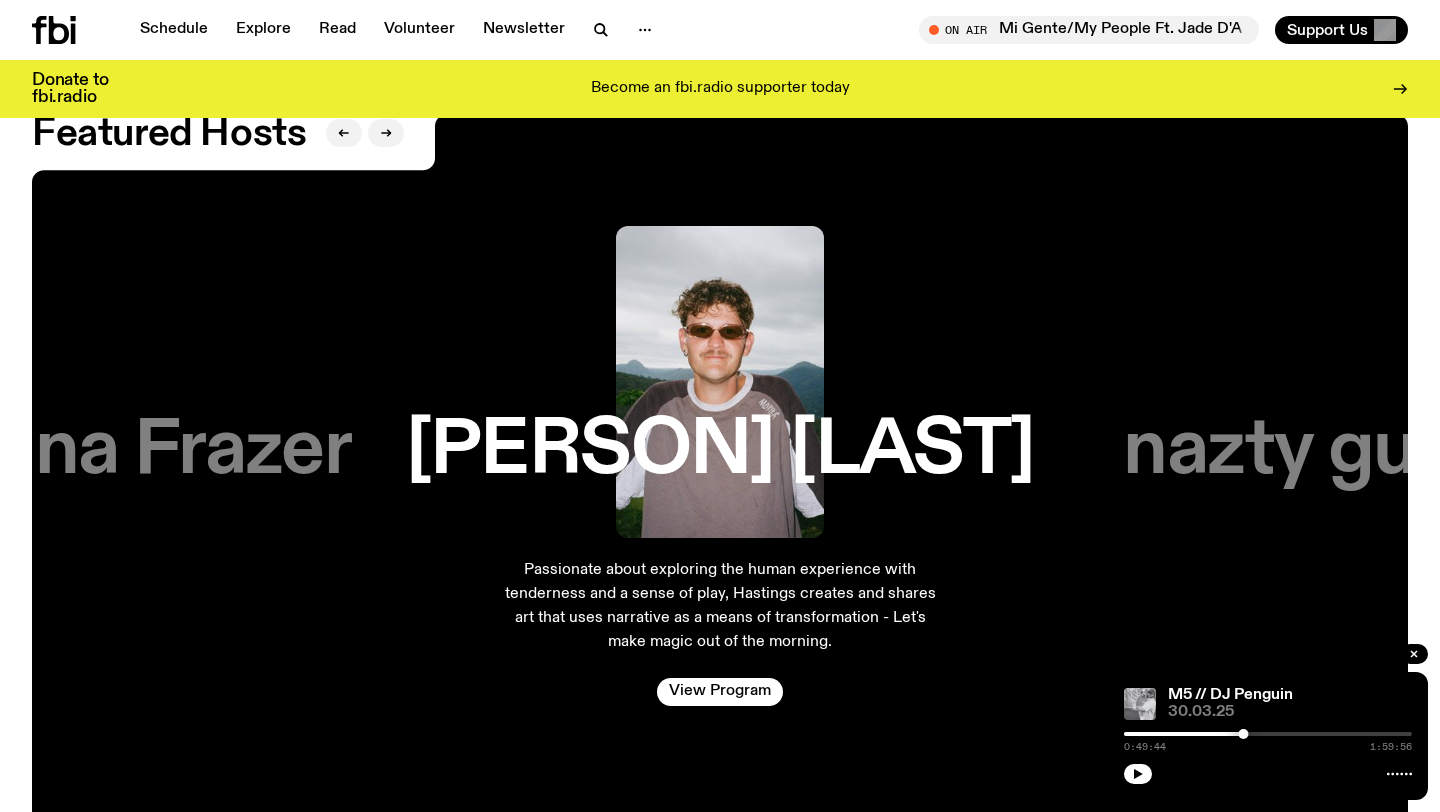 scroll, scrollTop: 3223, scrollLeft: 0, axis: vertical 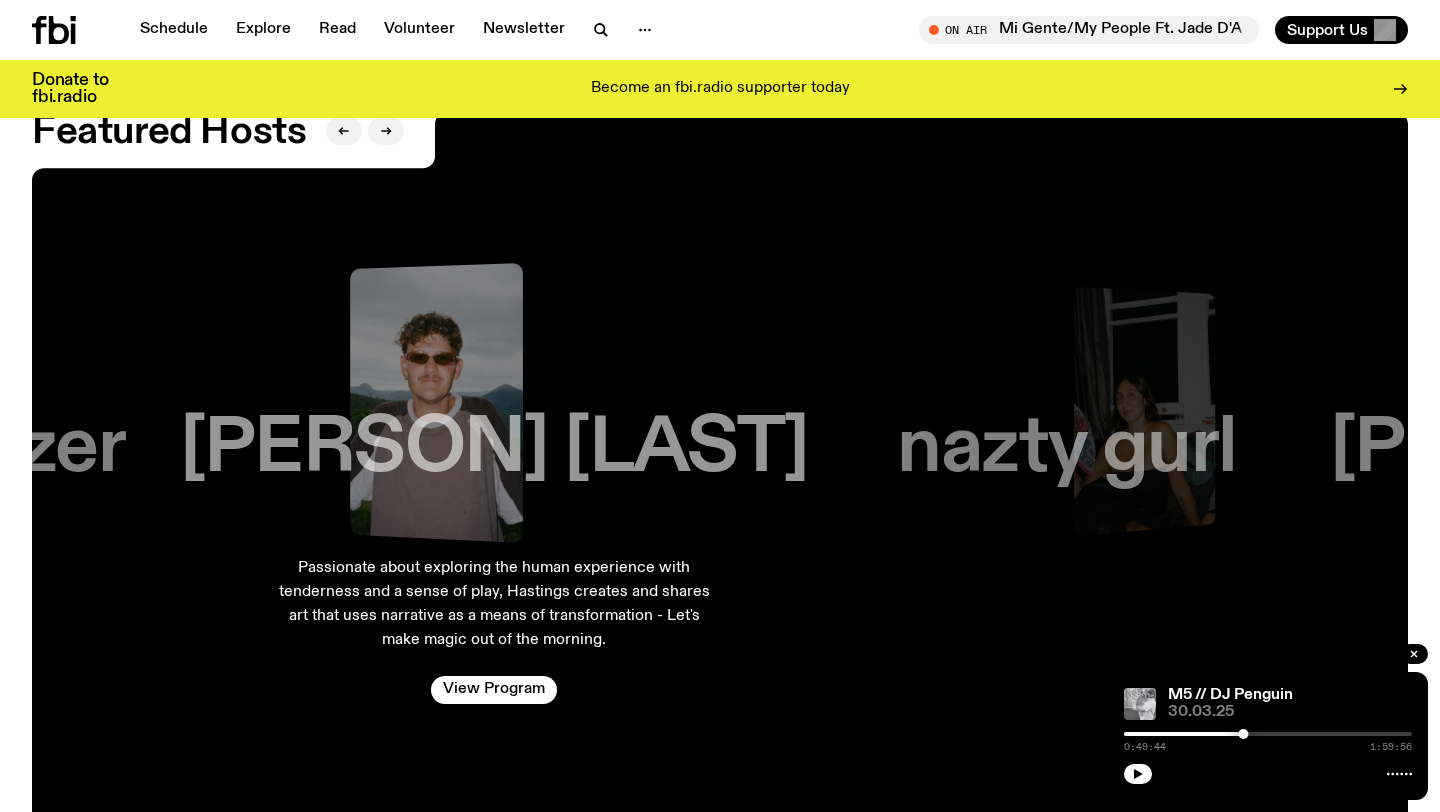 drag, startPoint x: 740, startPoint y: 499, endPoint x: 473, endPoint y: 498, distance: 267.00186 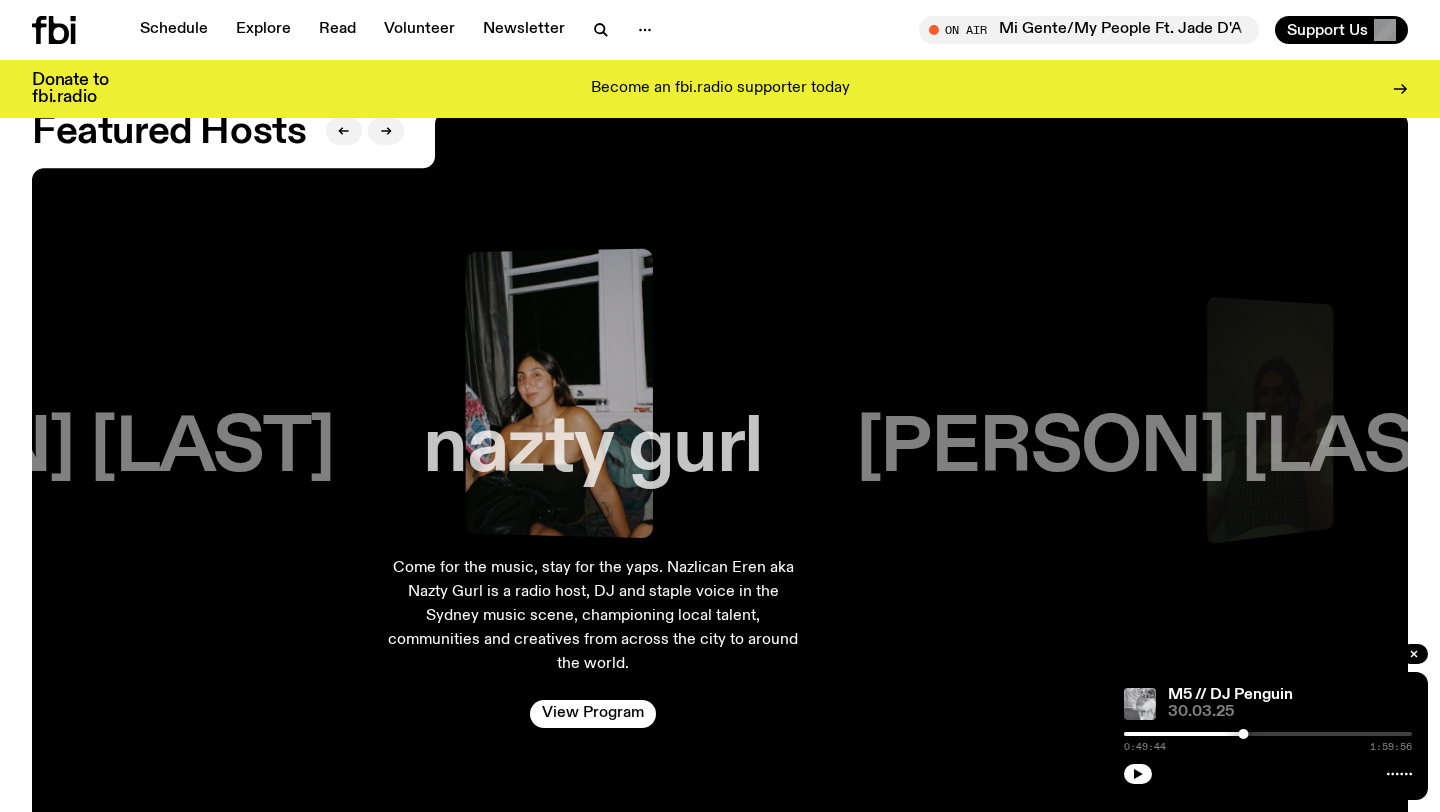 drag, startPoint x: 663, startPoint y: 492, endPoint x: 419, endPoint y: 493, distance: 244.00204 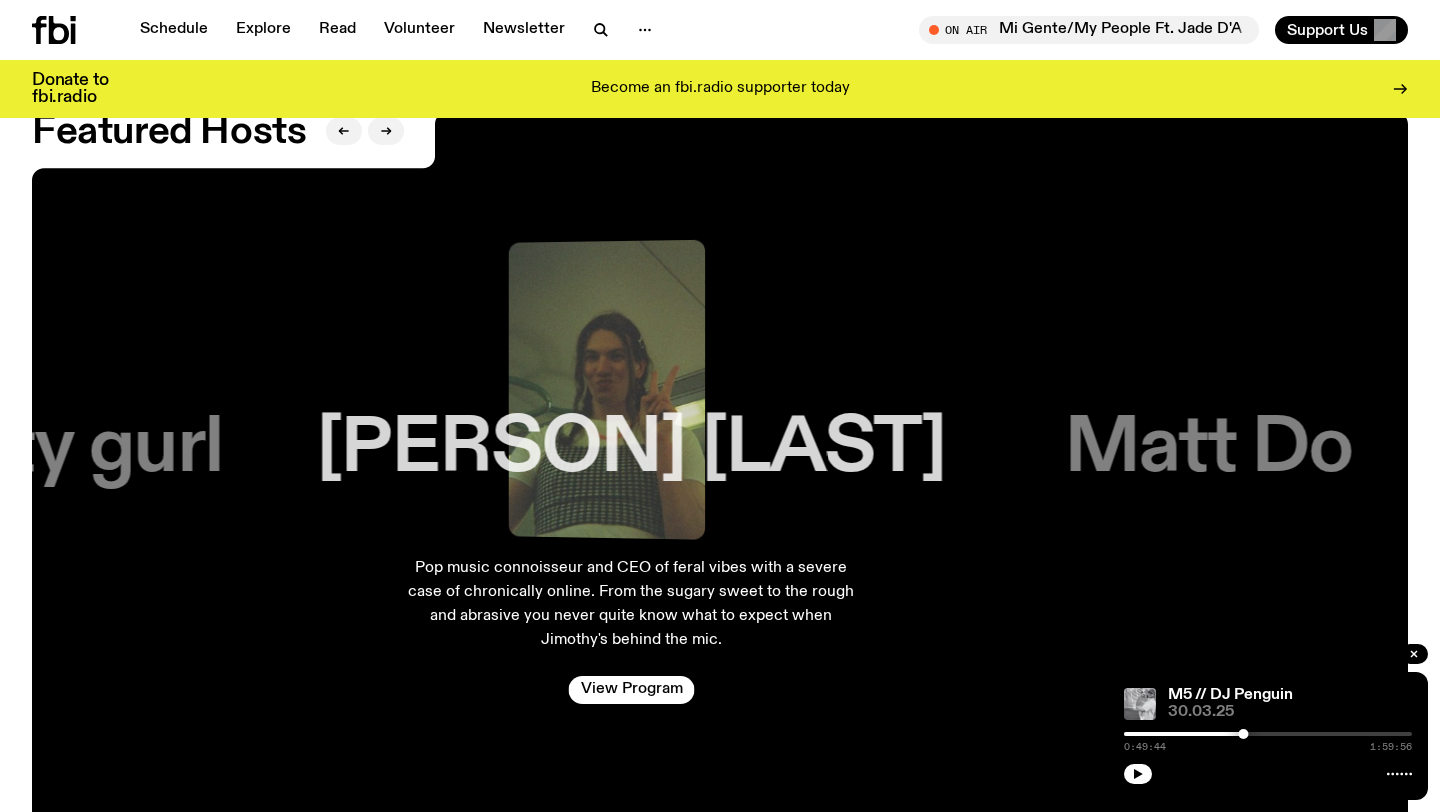 drag, startPoint x: 709, startPoint y: 472, endPoint x: 489, endPoint y: 476, distance: 220.03636 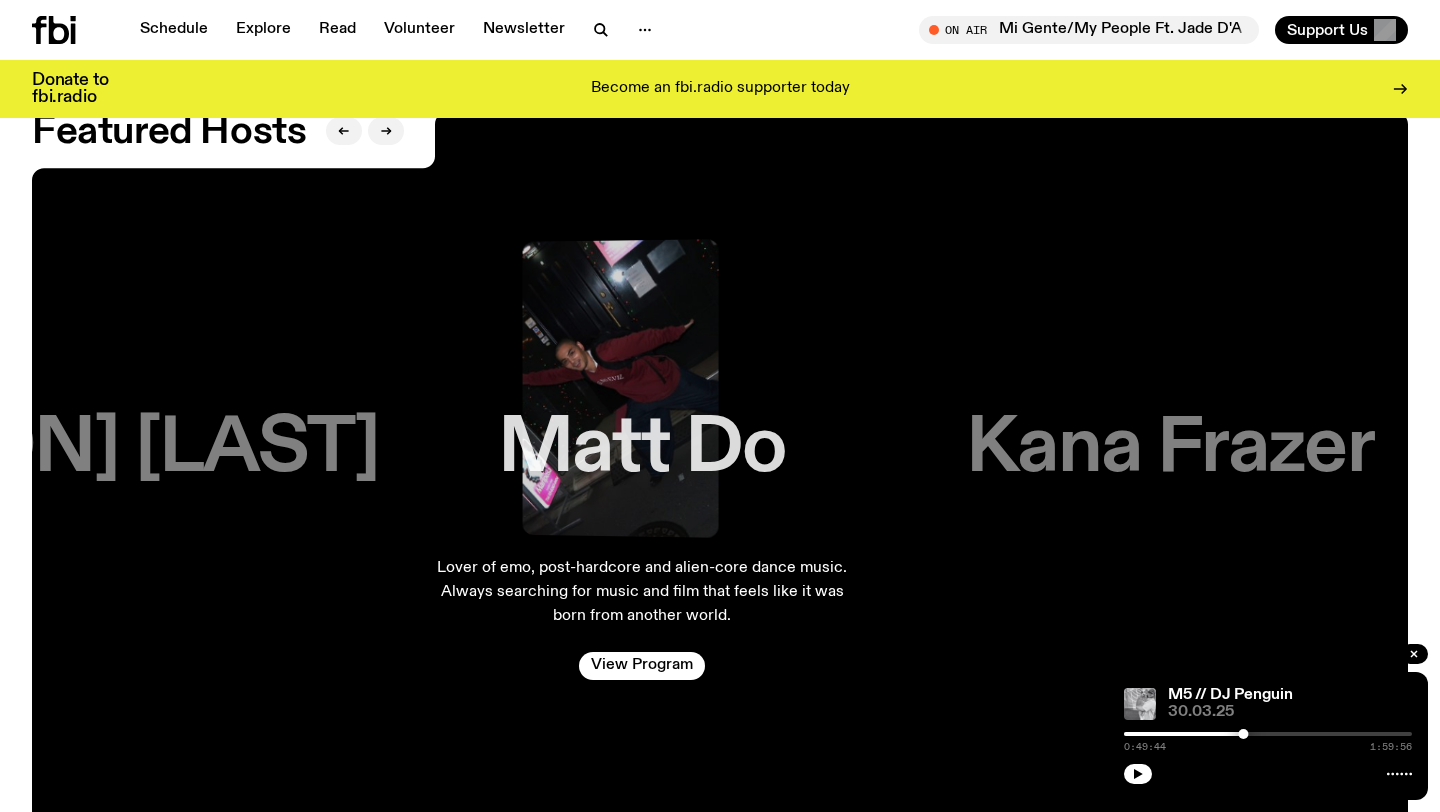 drag, startPoint x: 745, startPoint y: 484, endPoint x: 490, endPoint y: 484, distance: 255 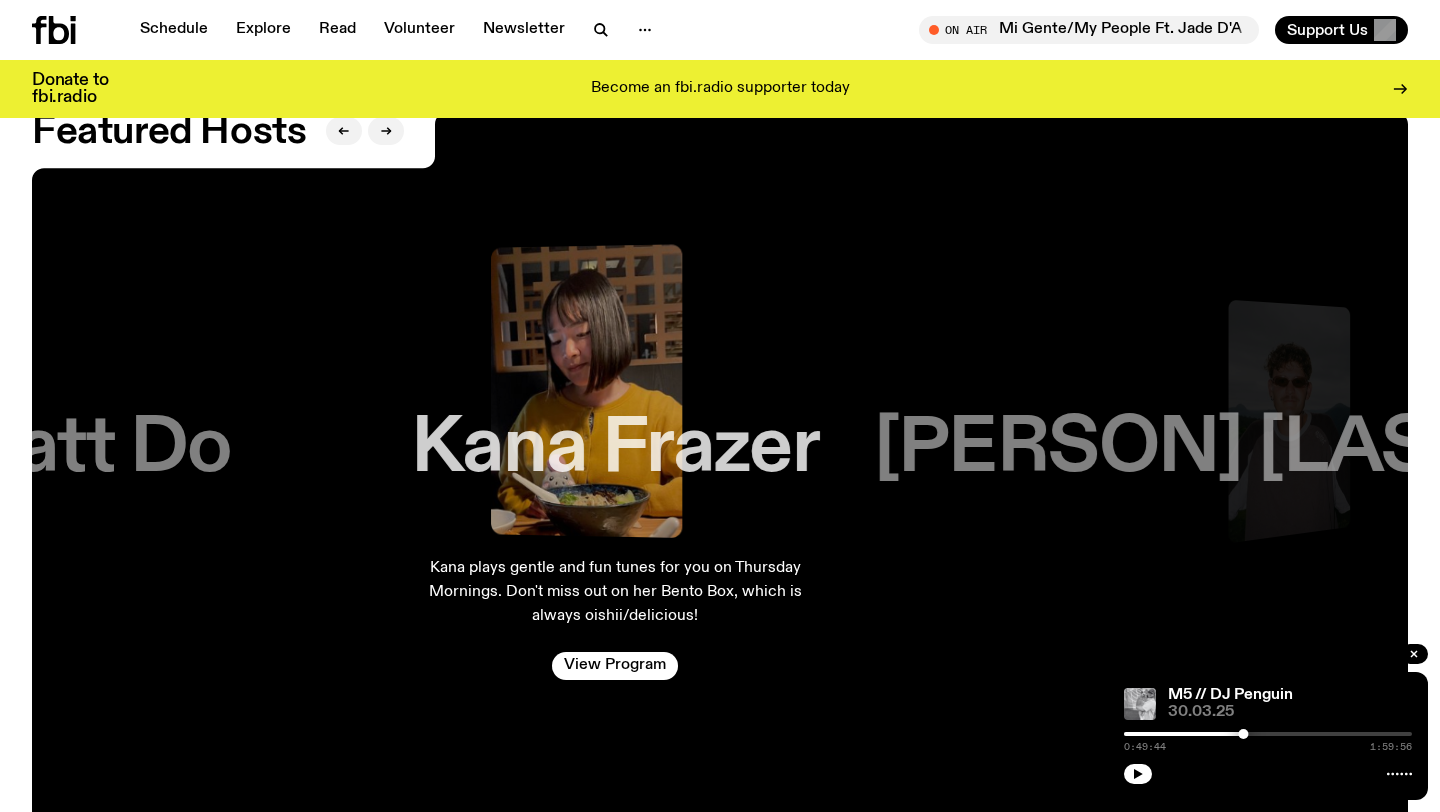 drag, startPoint x: 697, startPoint y: 500, endPoint x: 594, endPoint y: 500, distance: 103 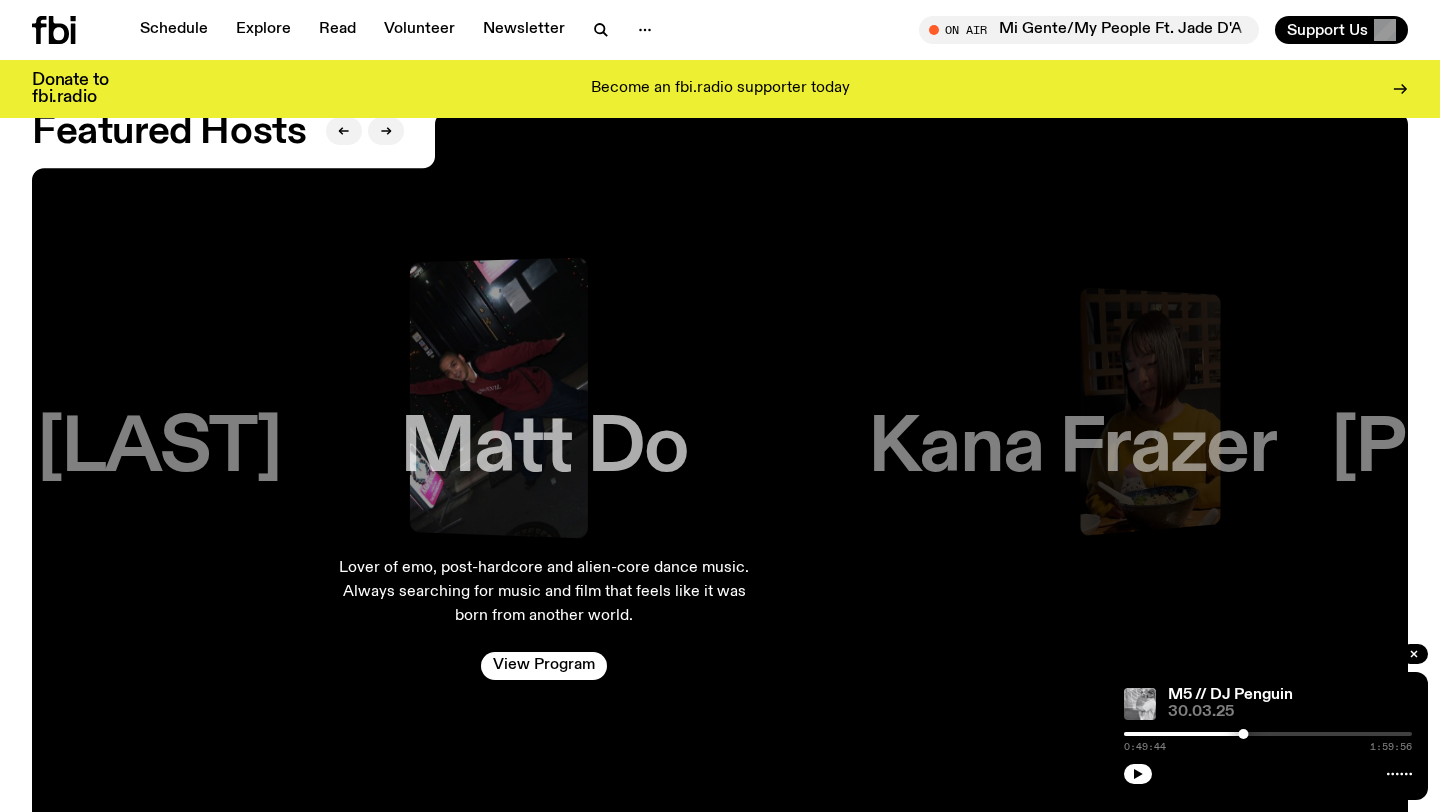 drag, startPoint x: 765, startPoint y: 604, endPoint x: 468, endPoint y: 602, distance: 297.00674 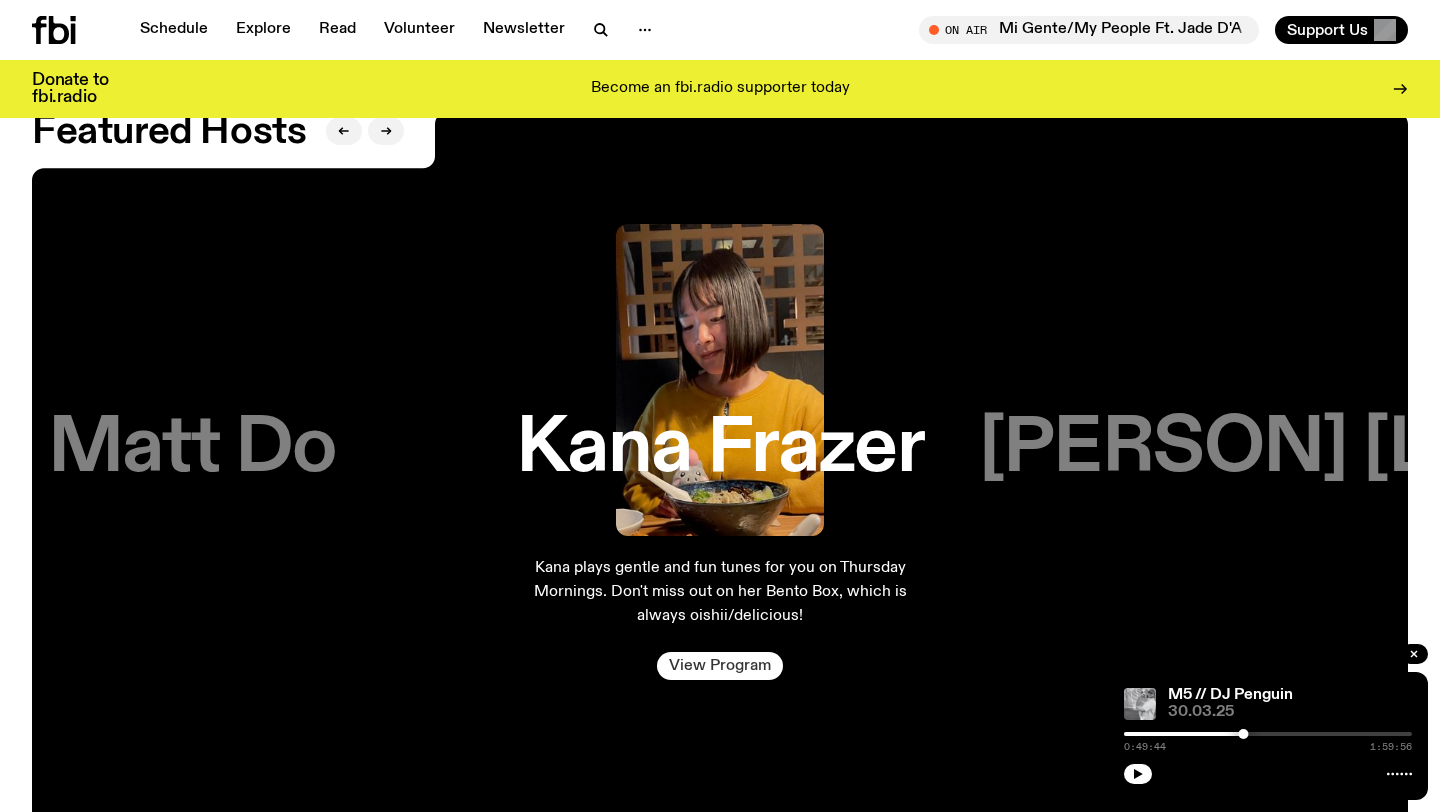 click on "View Program" at bounding box center (720, 666) 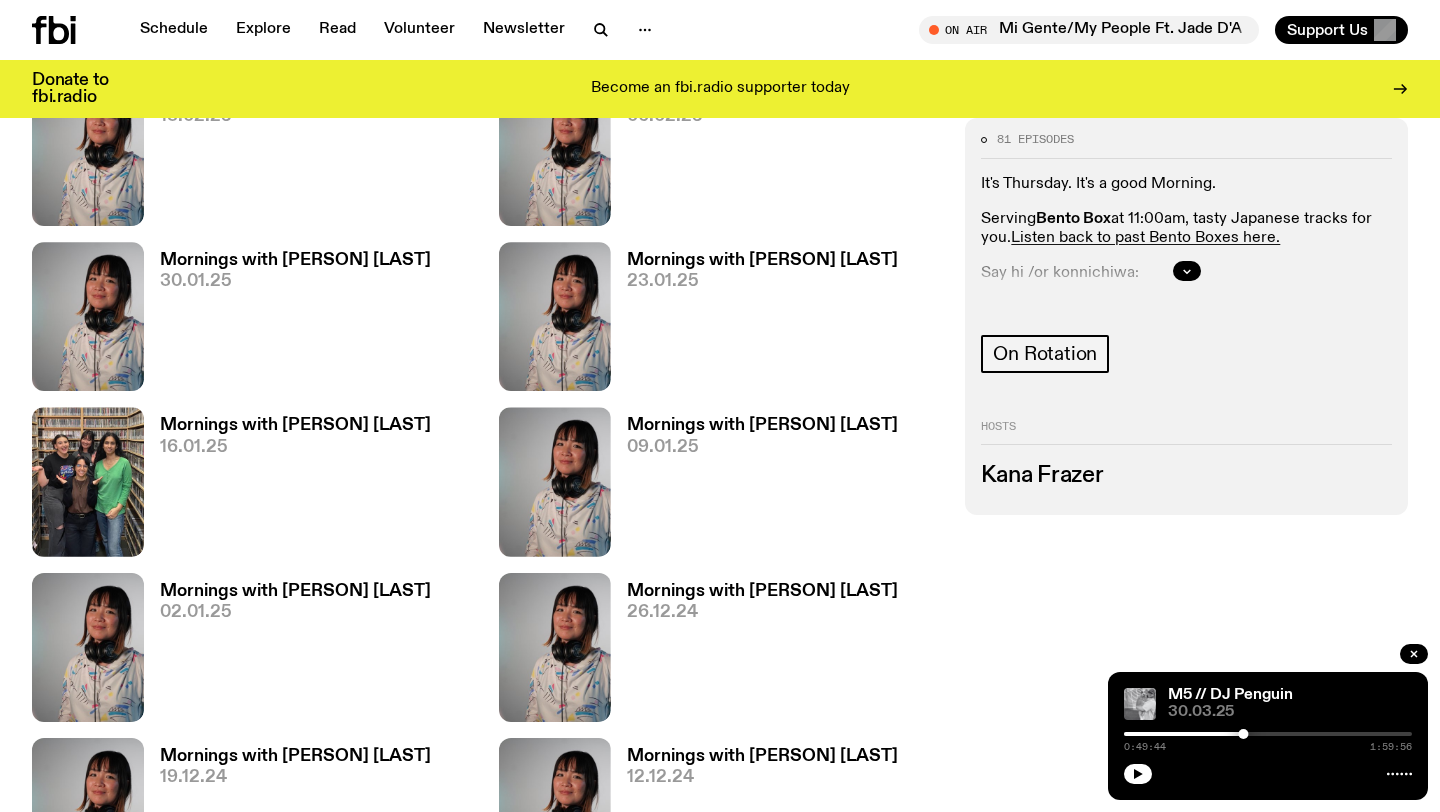scroll, scrollTop: 3780, scrollLeft: 0, axis: vertical 